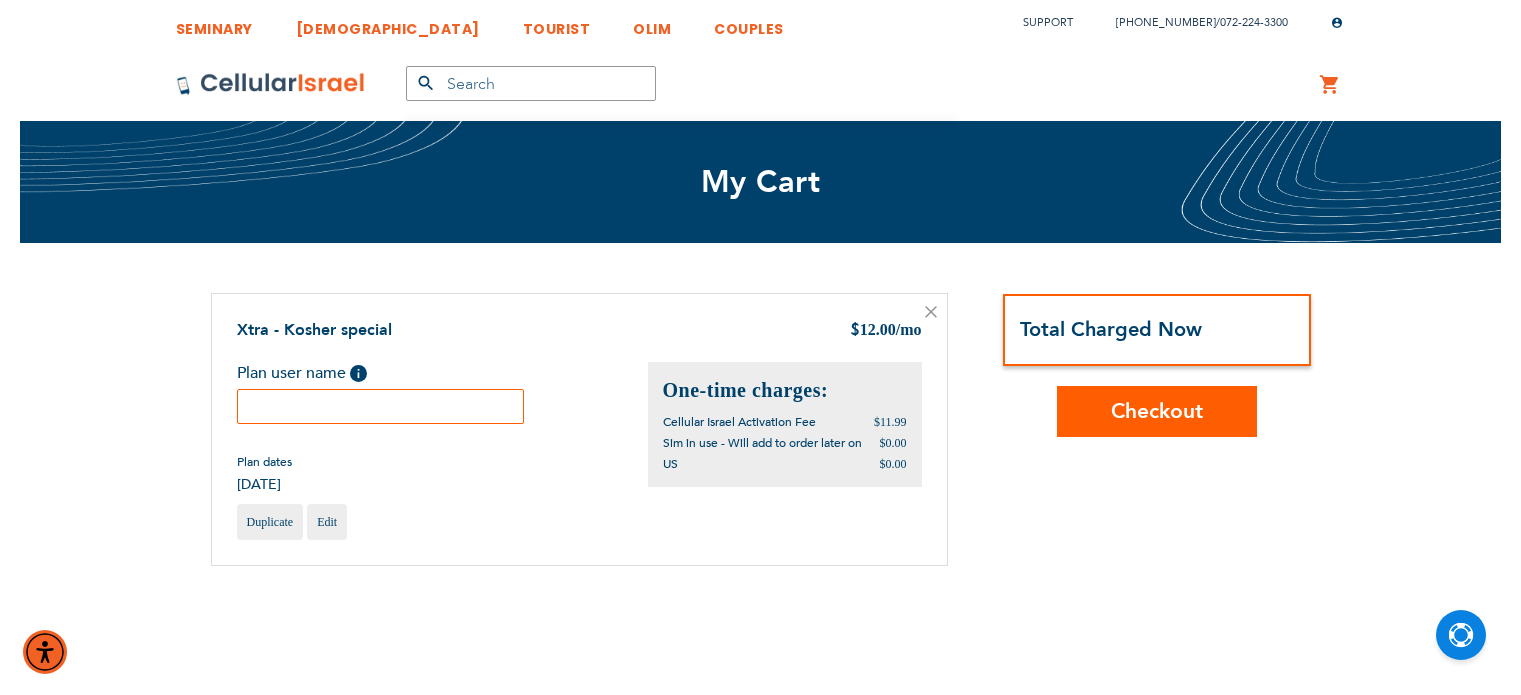 scroll, scrollTop: 0, scrollLeft: 0, axis: both 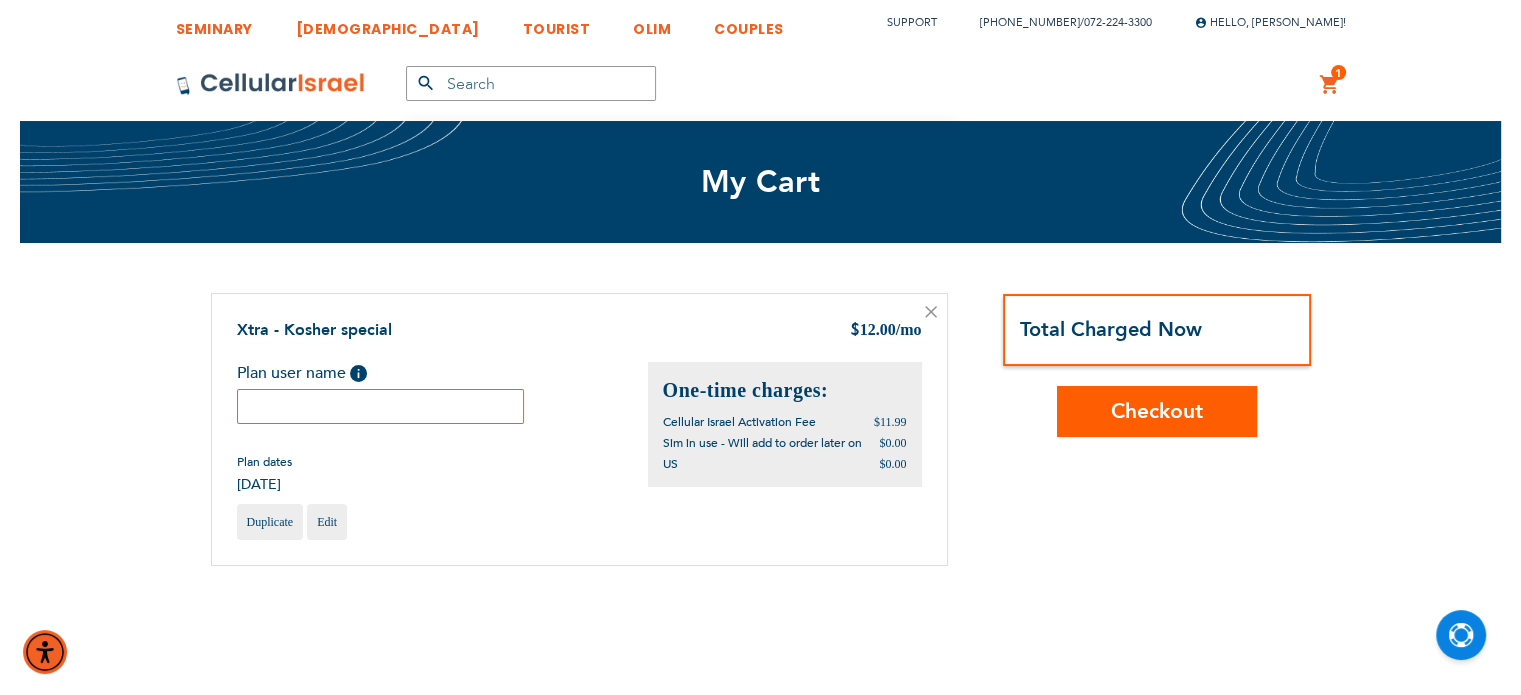 click at bounding box center [381, 406] 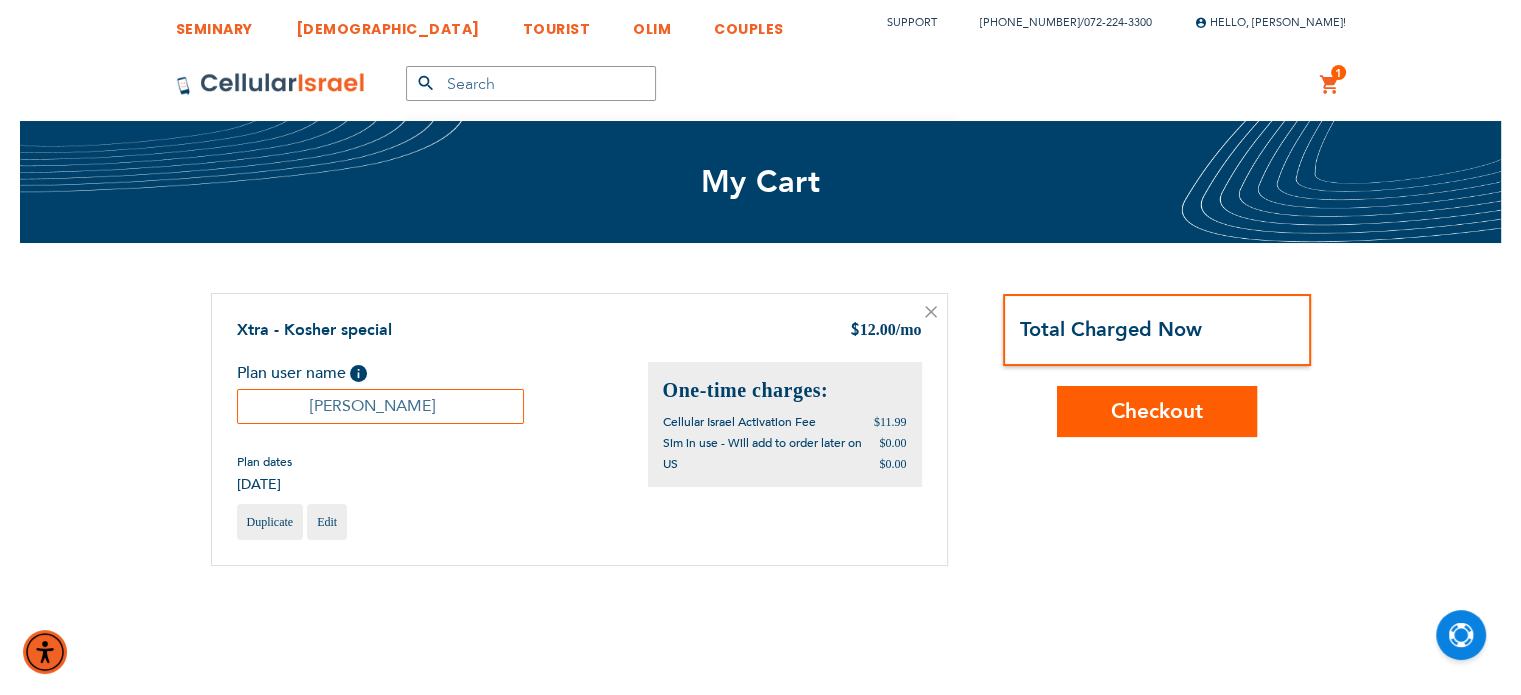 type on "[PERSON_NAME]" 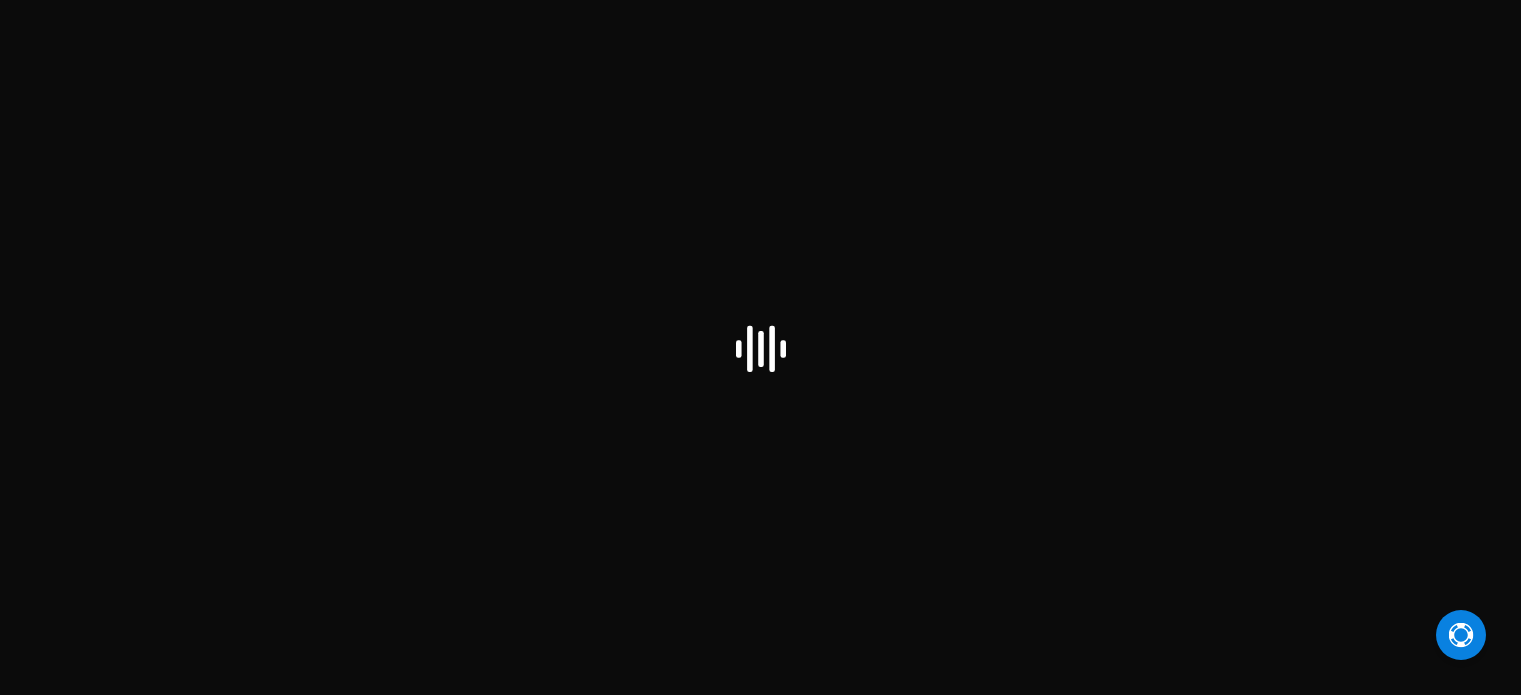 scroll, scrollTop: 0, scrollLeft: 0, axis: both 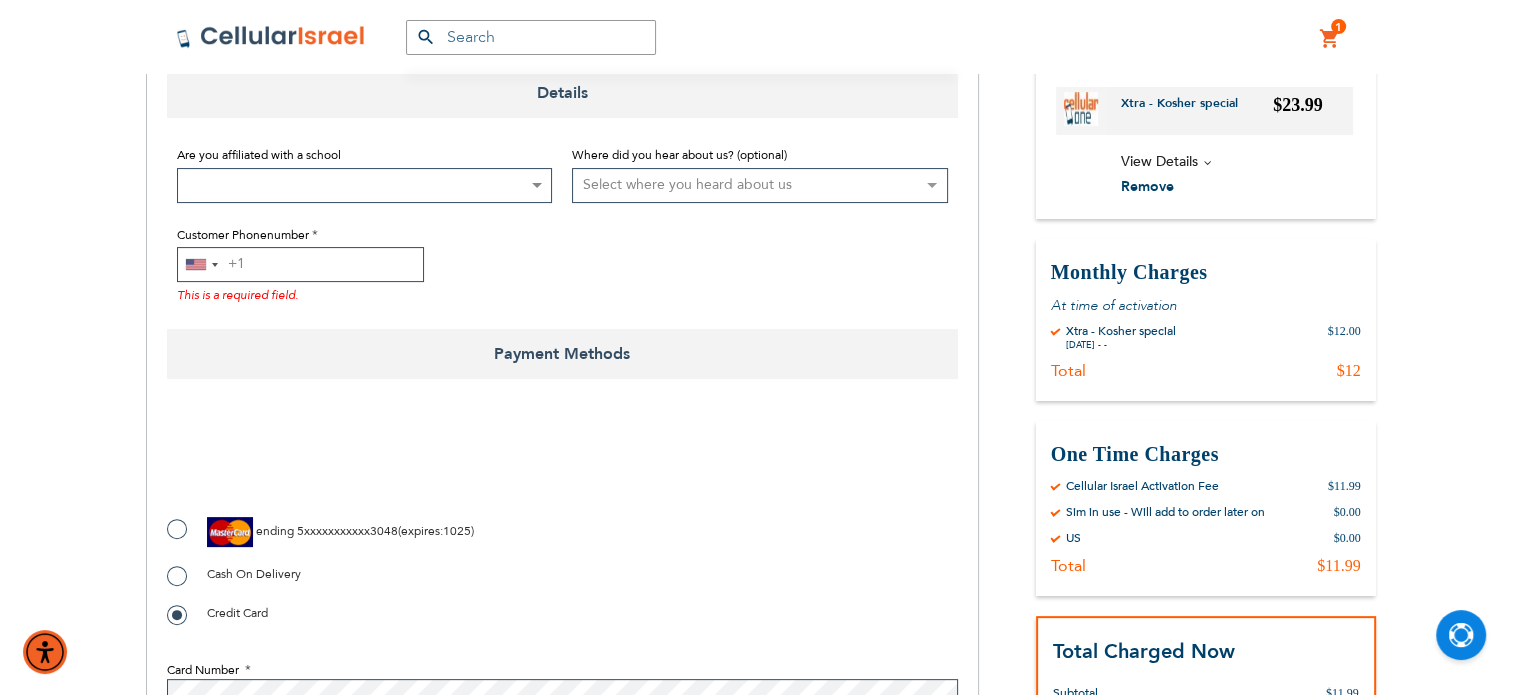 click on "Customer Phonenumber" at bounding box center [300, 264] 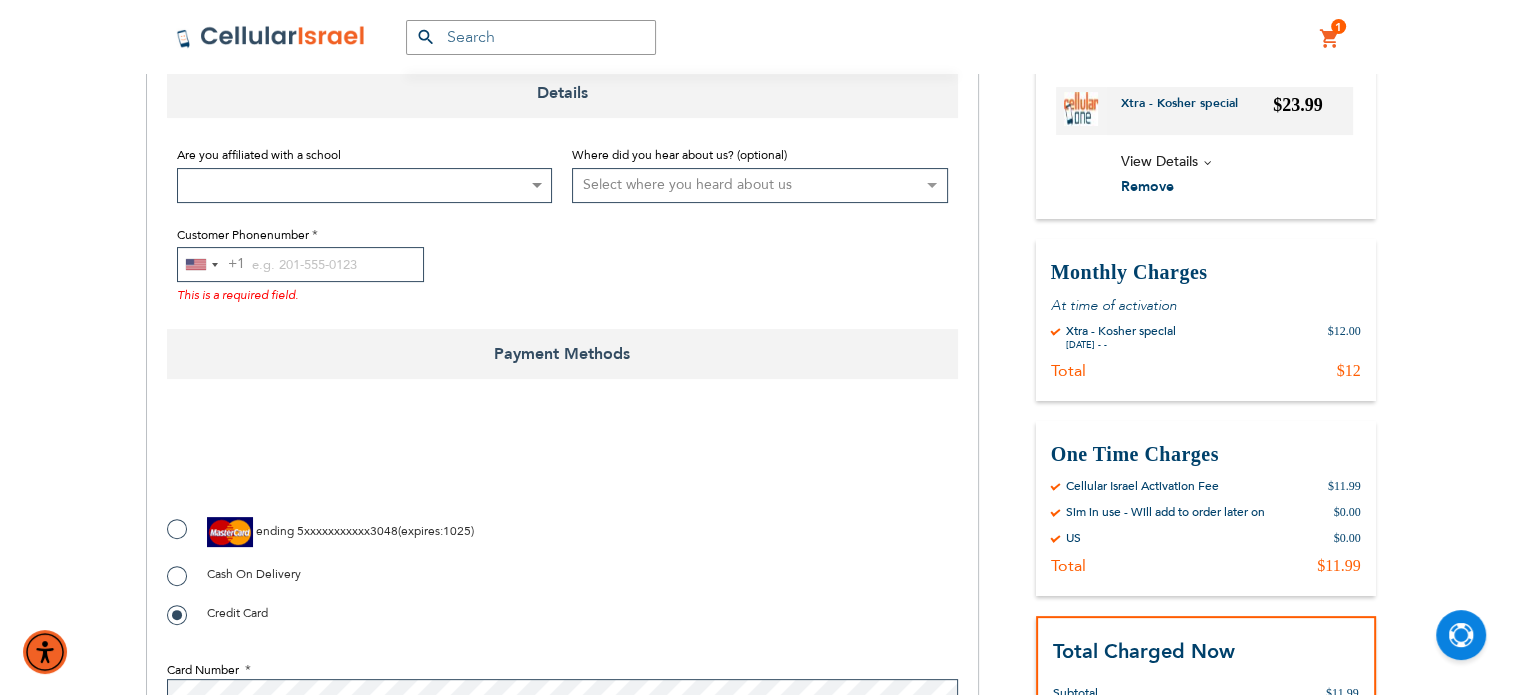click on "Products
No Result
Menu Account
SEMINARY
YESHIVA
TOURIST
OLIM
COUPLES
Support
(718) 289-0195  /  072-224-3300
Hello, Avi Rosner!
My Plans
My Orders
Log Out
1
1
items" at bounding box center [761, 37] 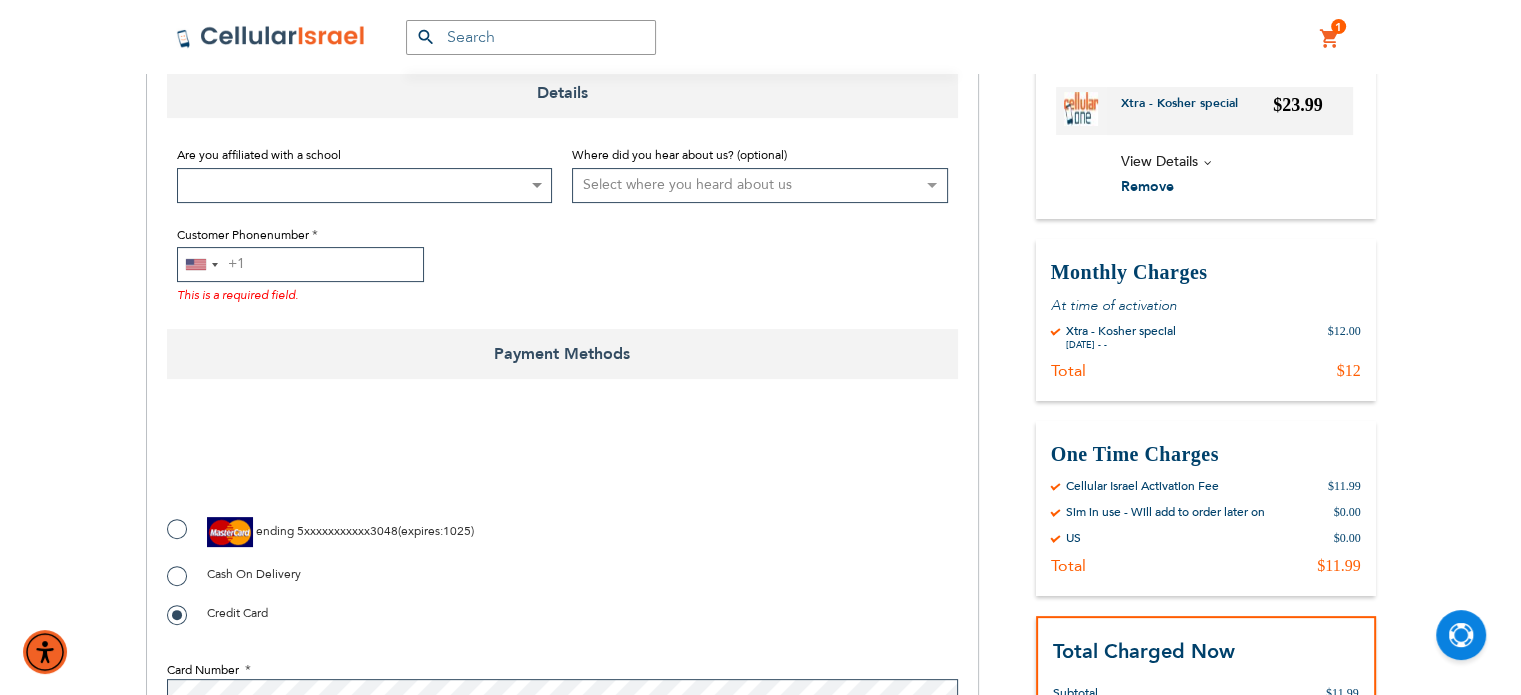 click on "Customer Phonenumber" at bounding box center (300, 264) 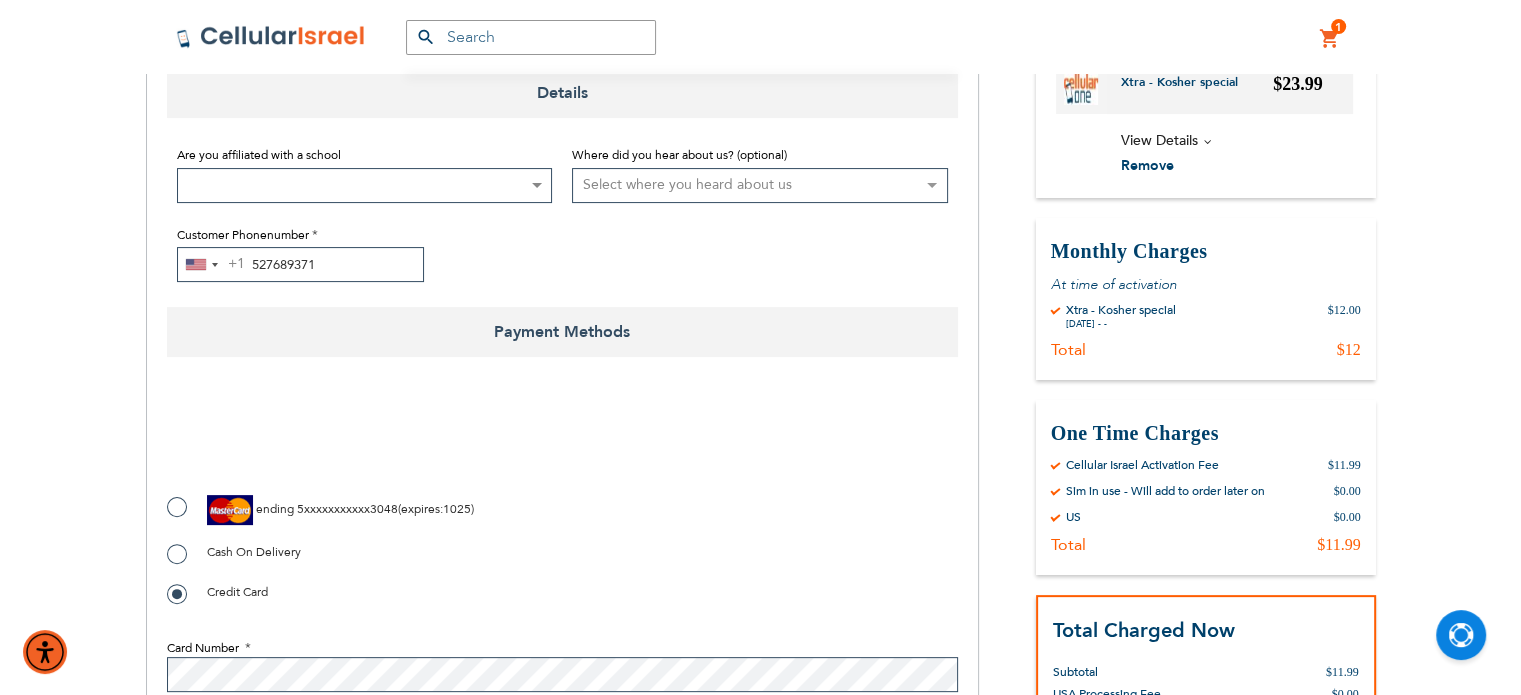 type on "527689371" 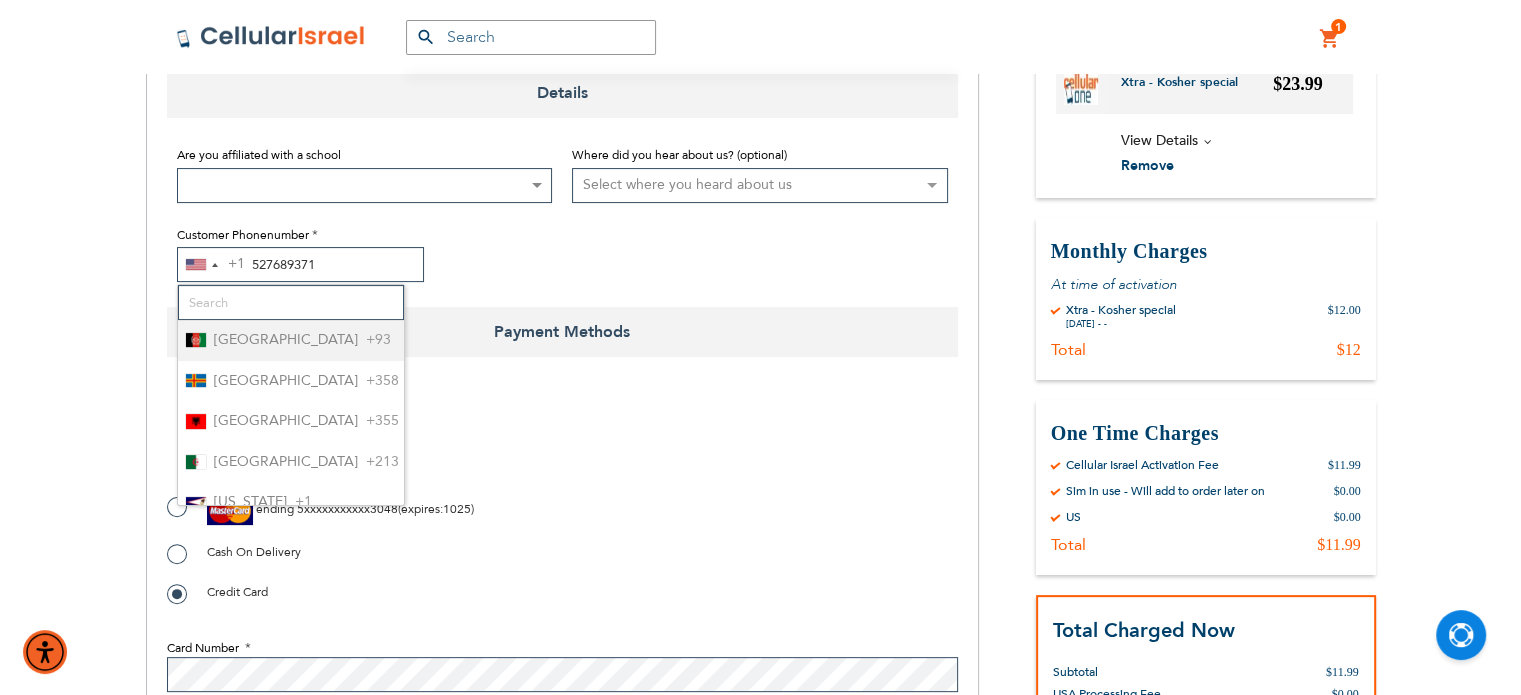 click on "United States +1 +1" at bounding box center (211, 264) 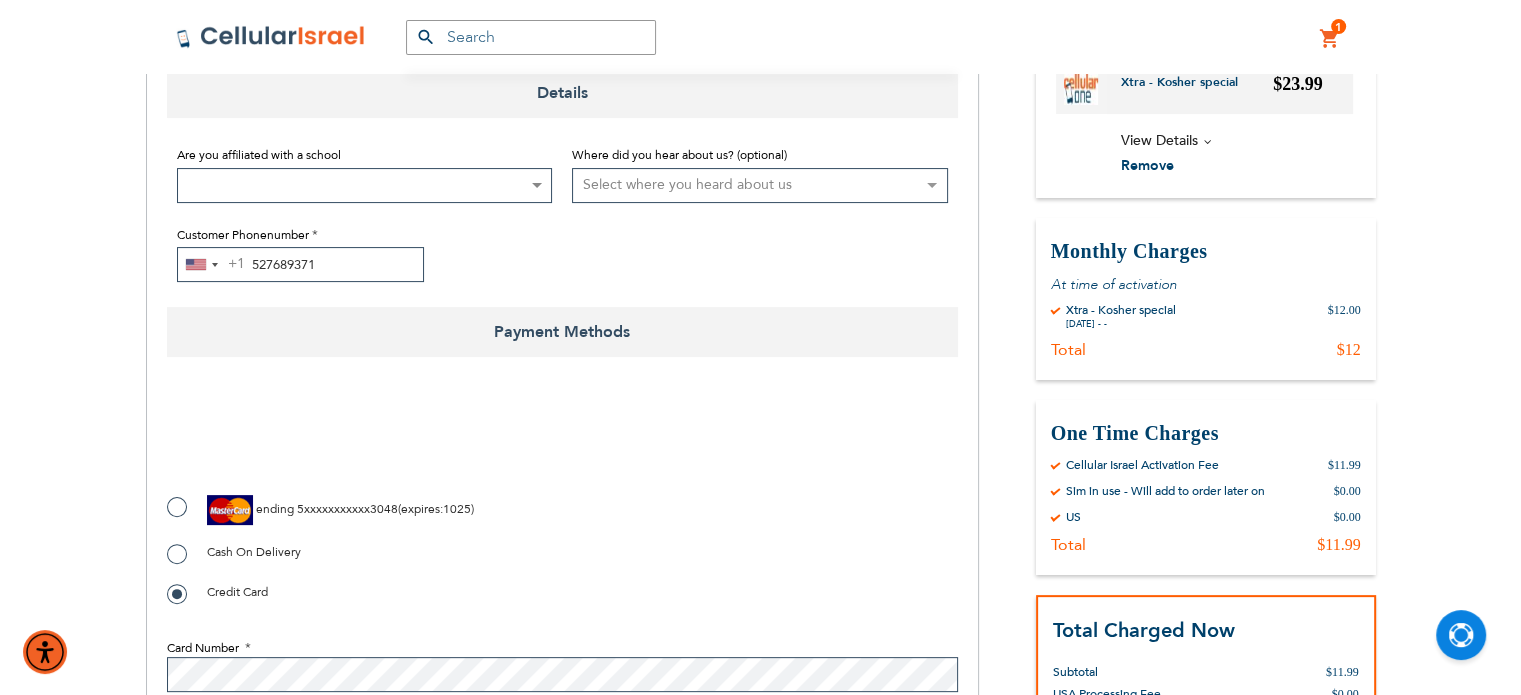 type 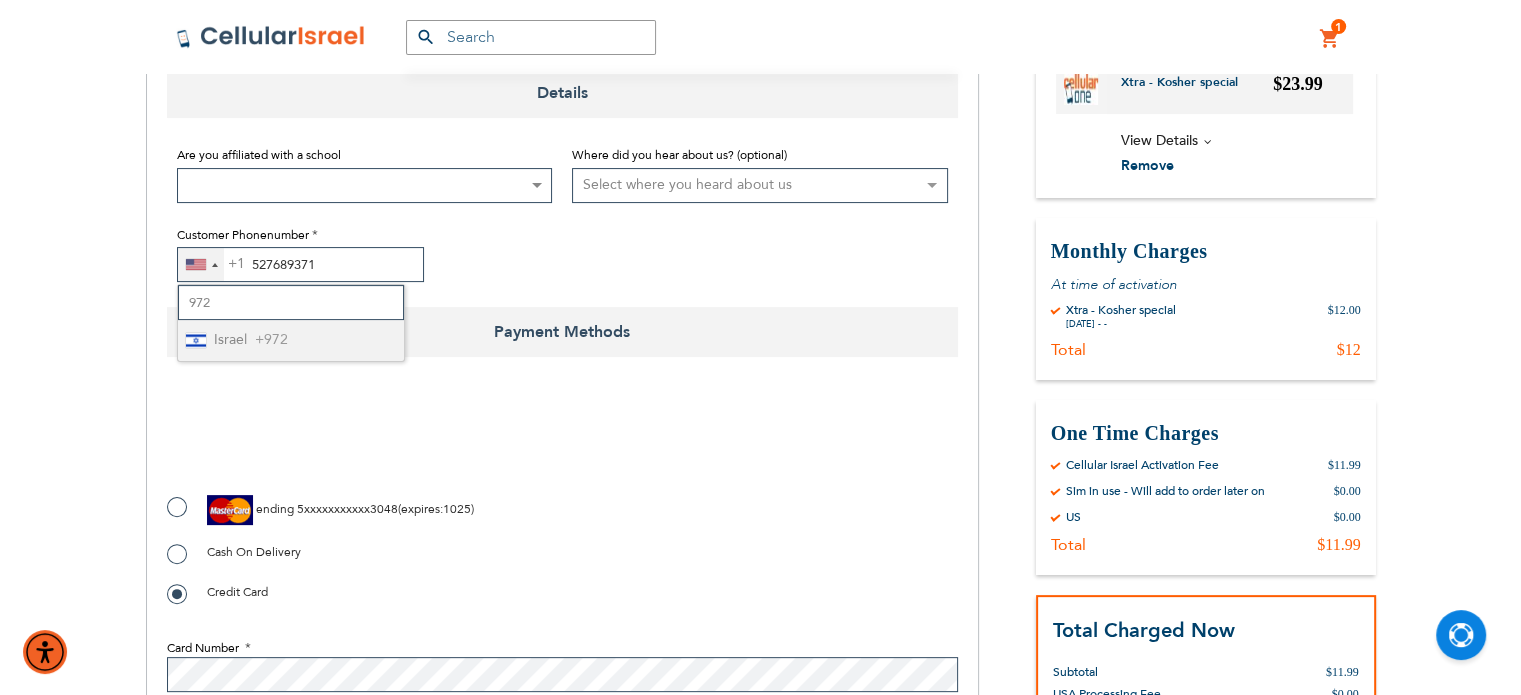 type on "972" 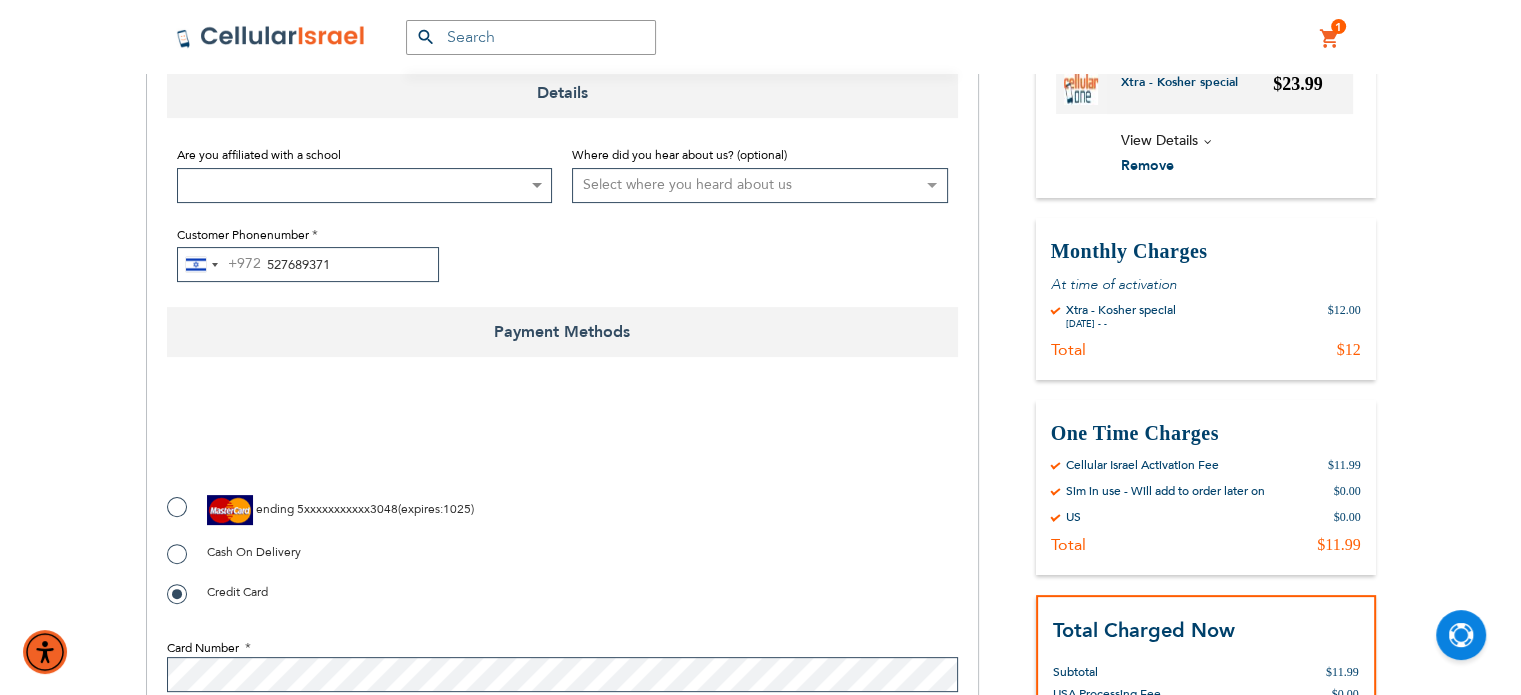 checkbox on "true" 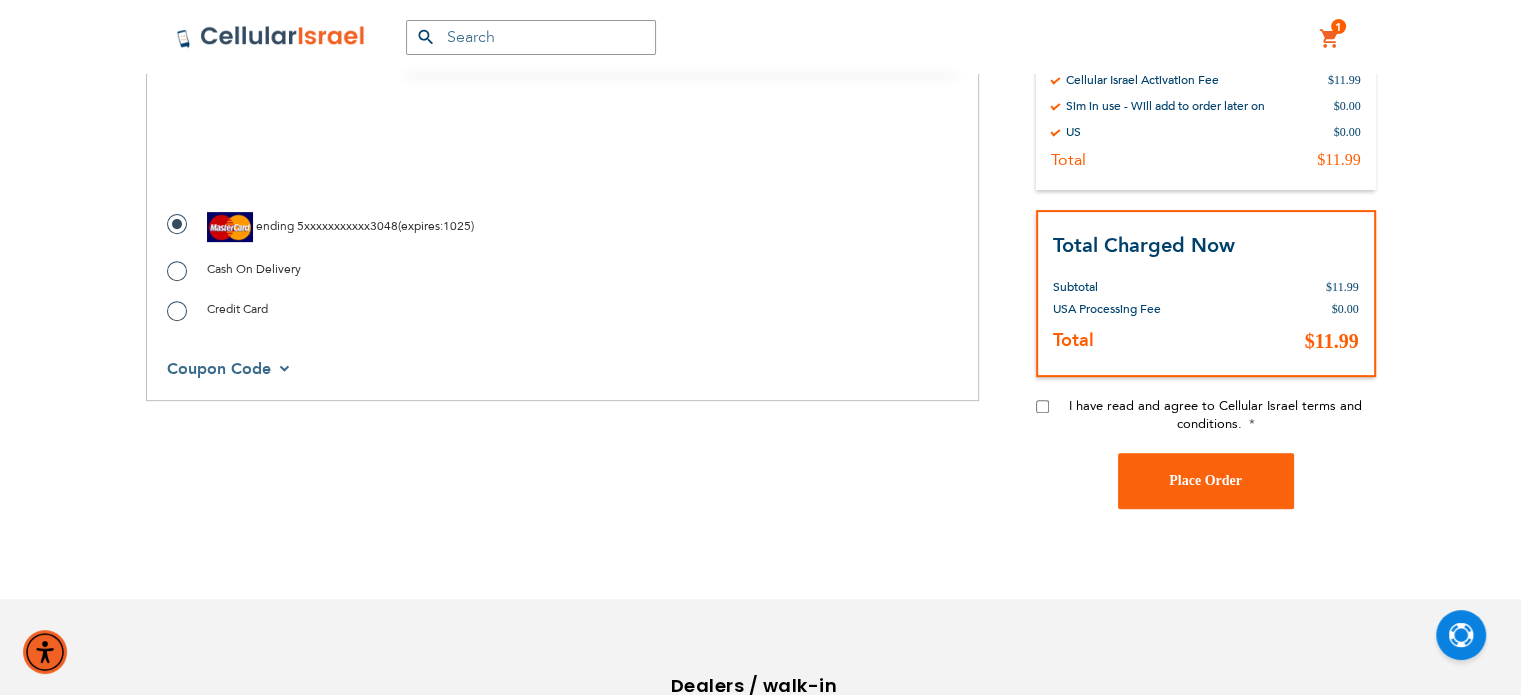 scroll, scrollTop: 724, scrollLeft: 0, axis: vertical 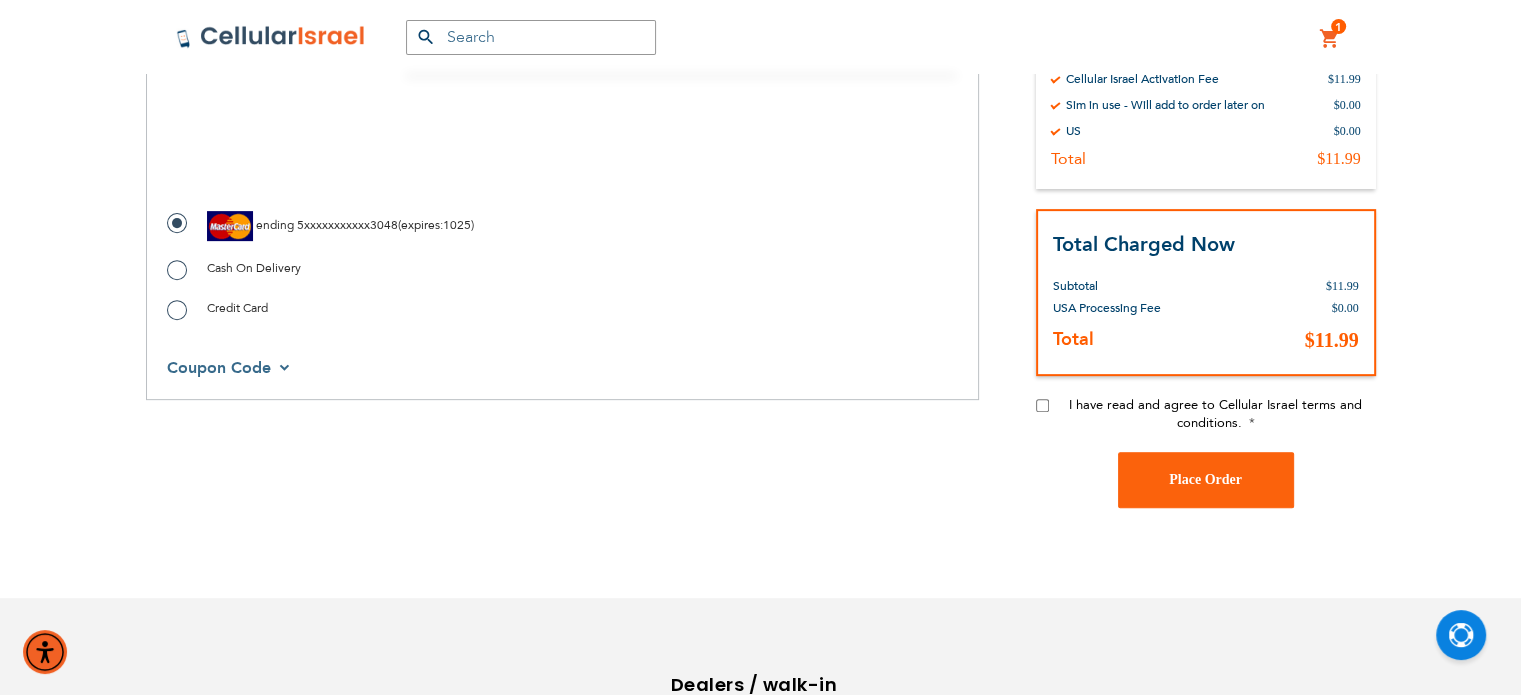checkbox on "false" 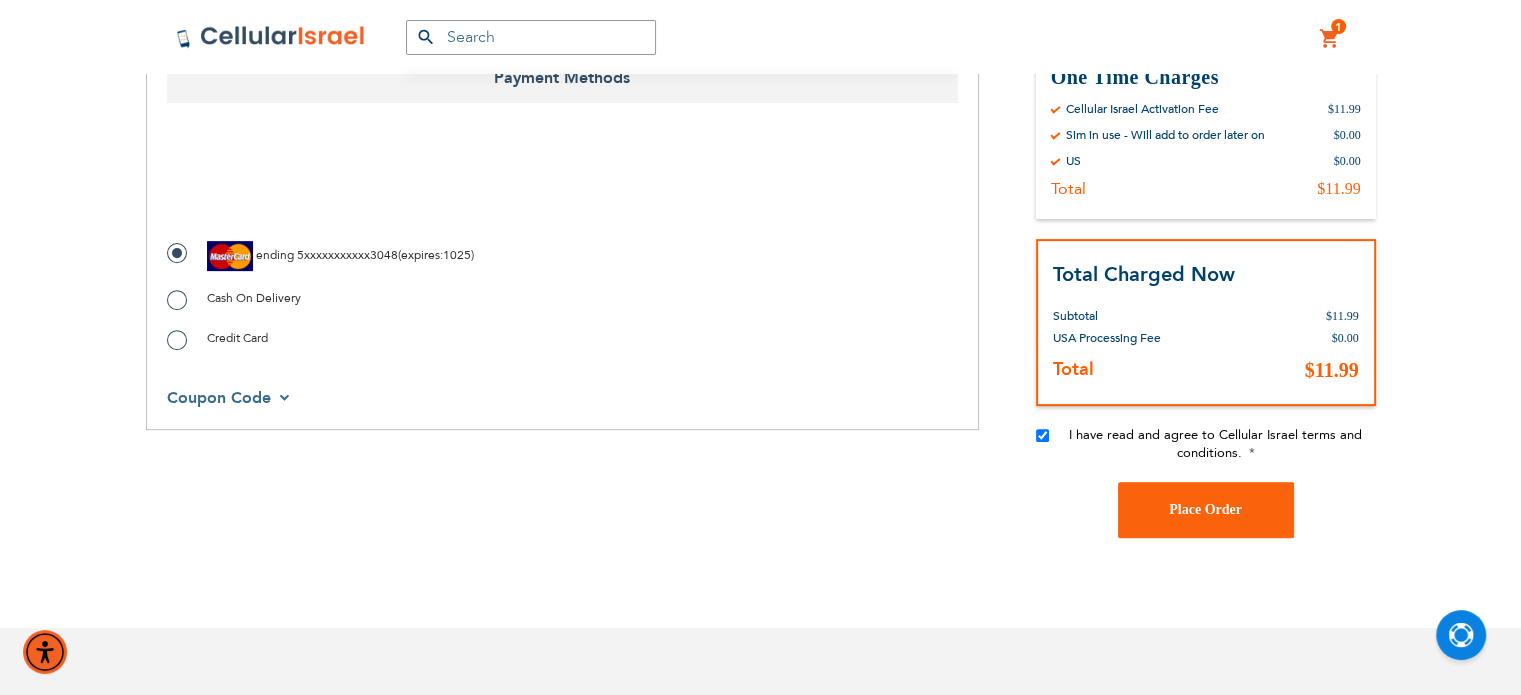 scroll, scrollTop: 690, scrollLeft: 0, axis: vertical 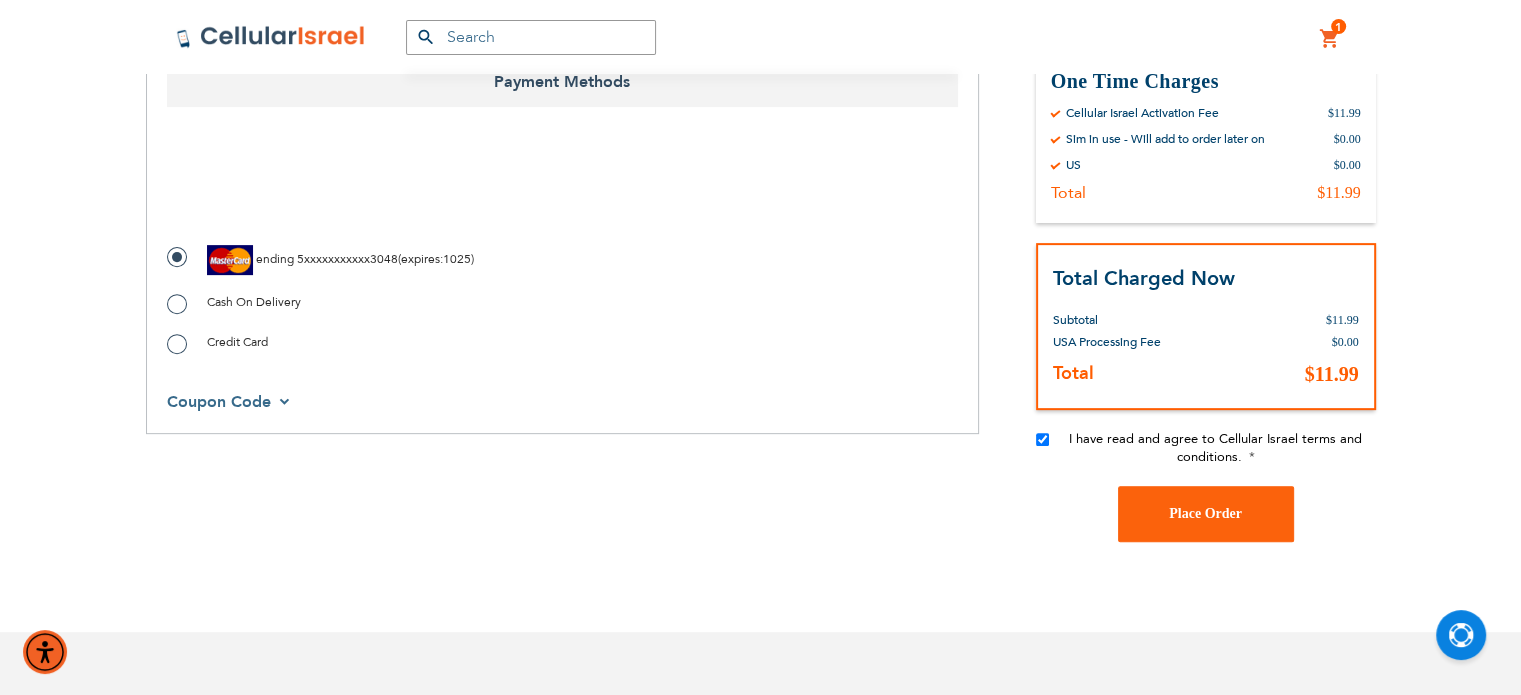 checkbox on "true" 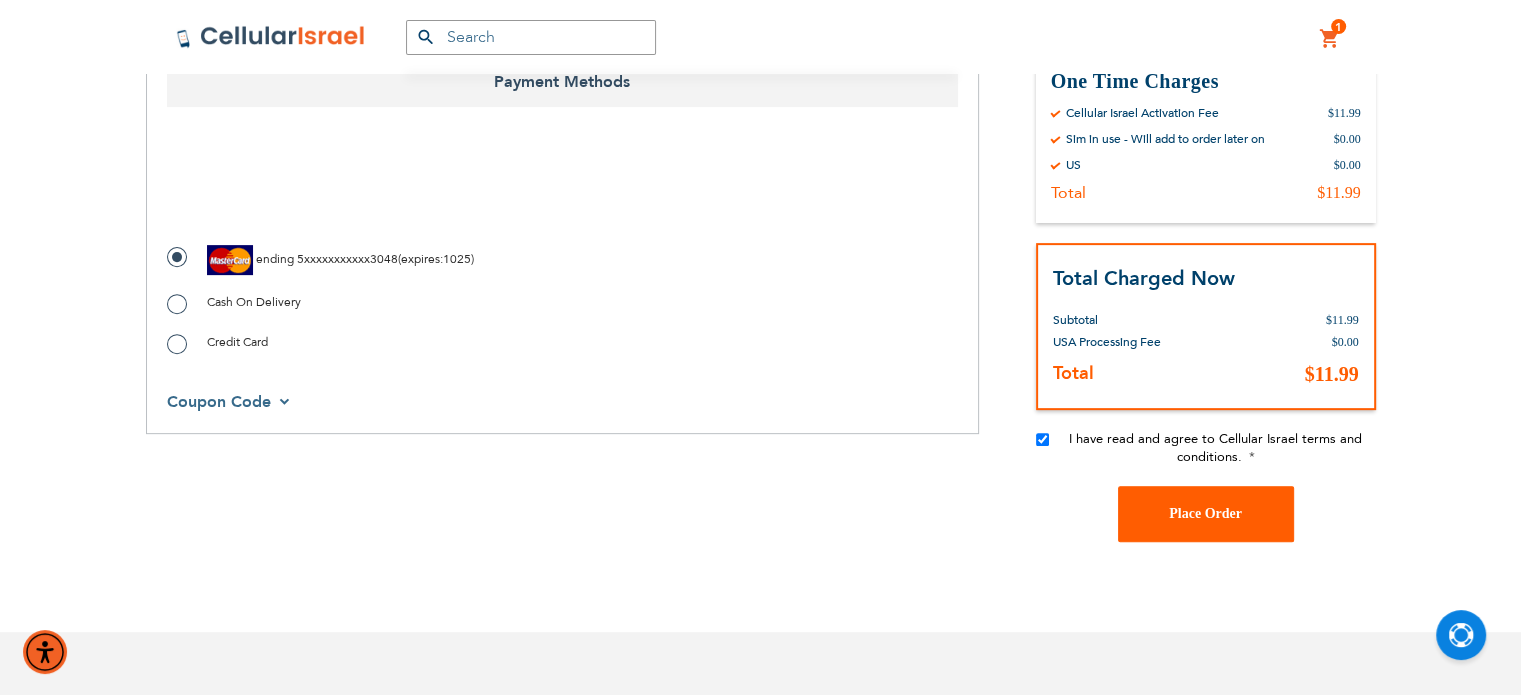 click on "Place Order" at bounding box center [1205, 513] 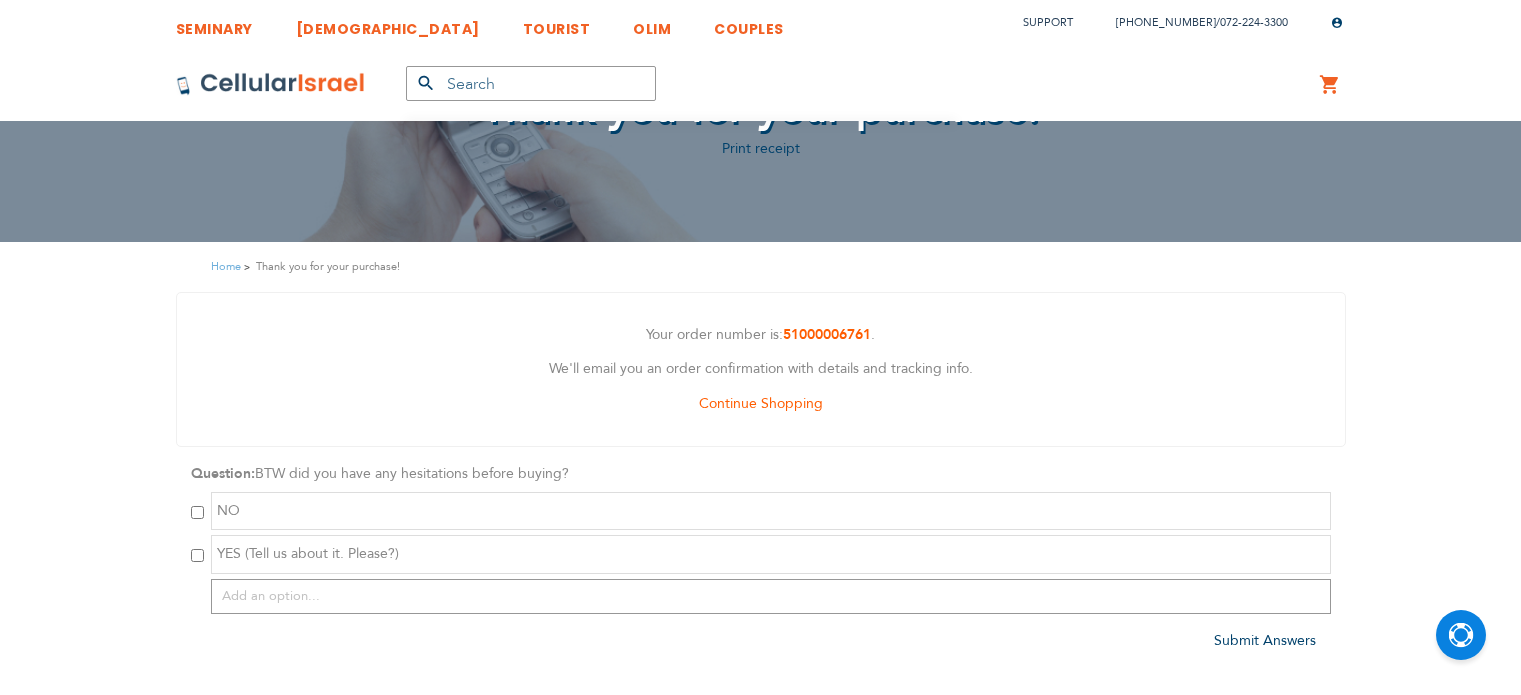 scroll, scrollTop: 0, scrollLeft: 0, axis: both 